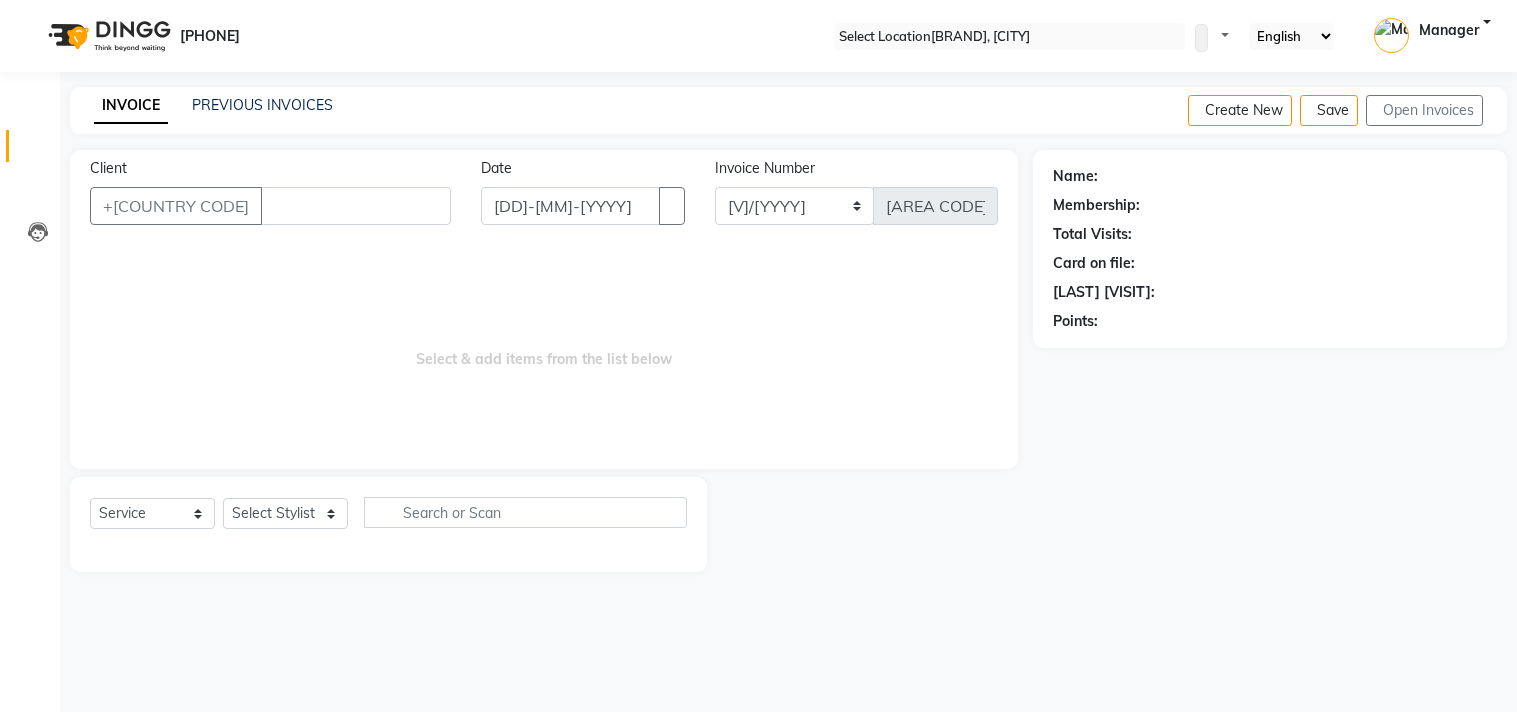 scroll, scrollTop: 0, scrollLeft: 0, axis: both 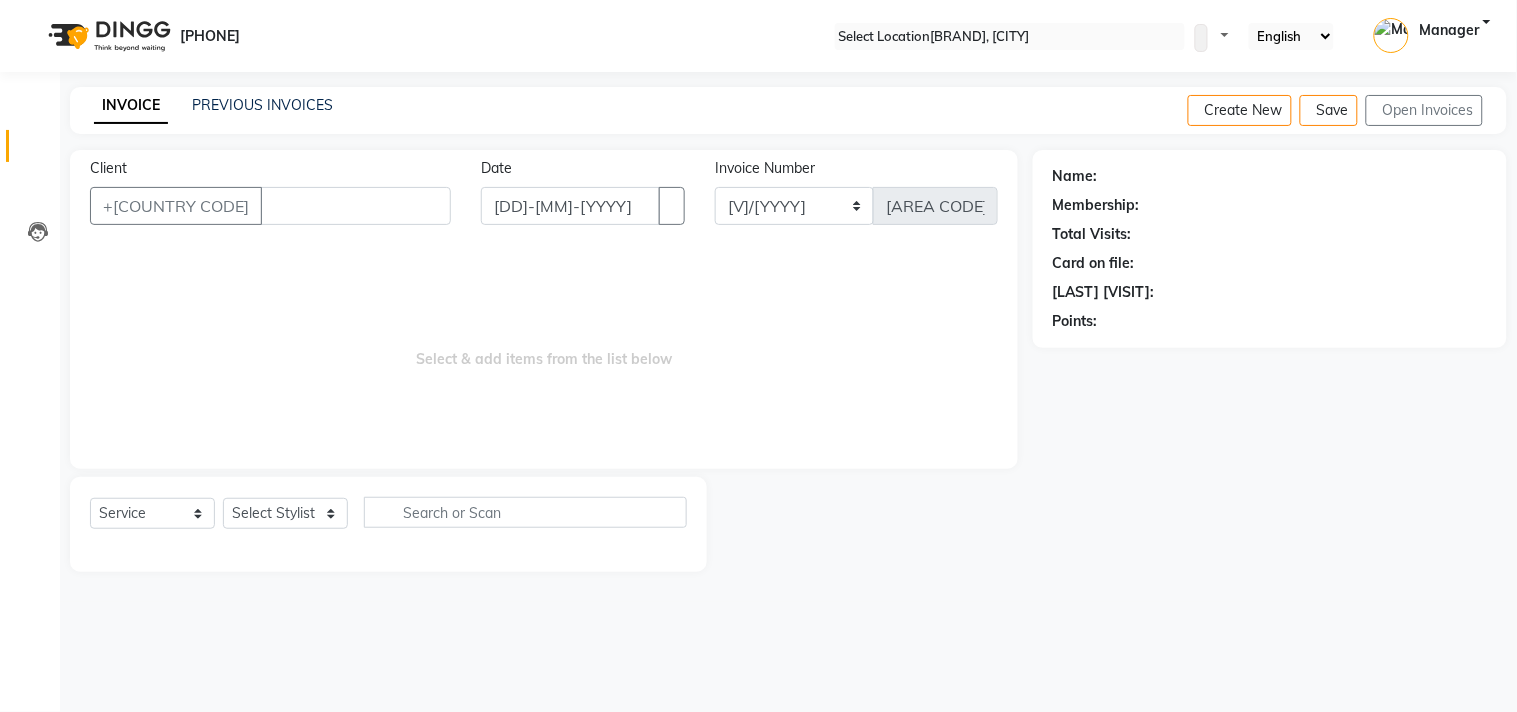 click on "INVOICE PREVIOUS INVOICES" at bounding box center (213, 106) 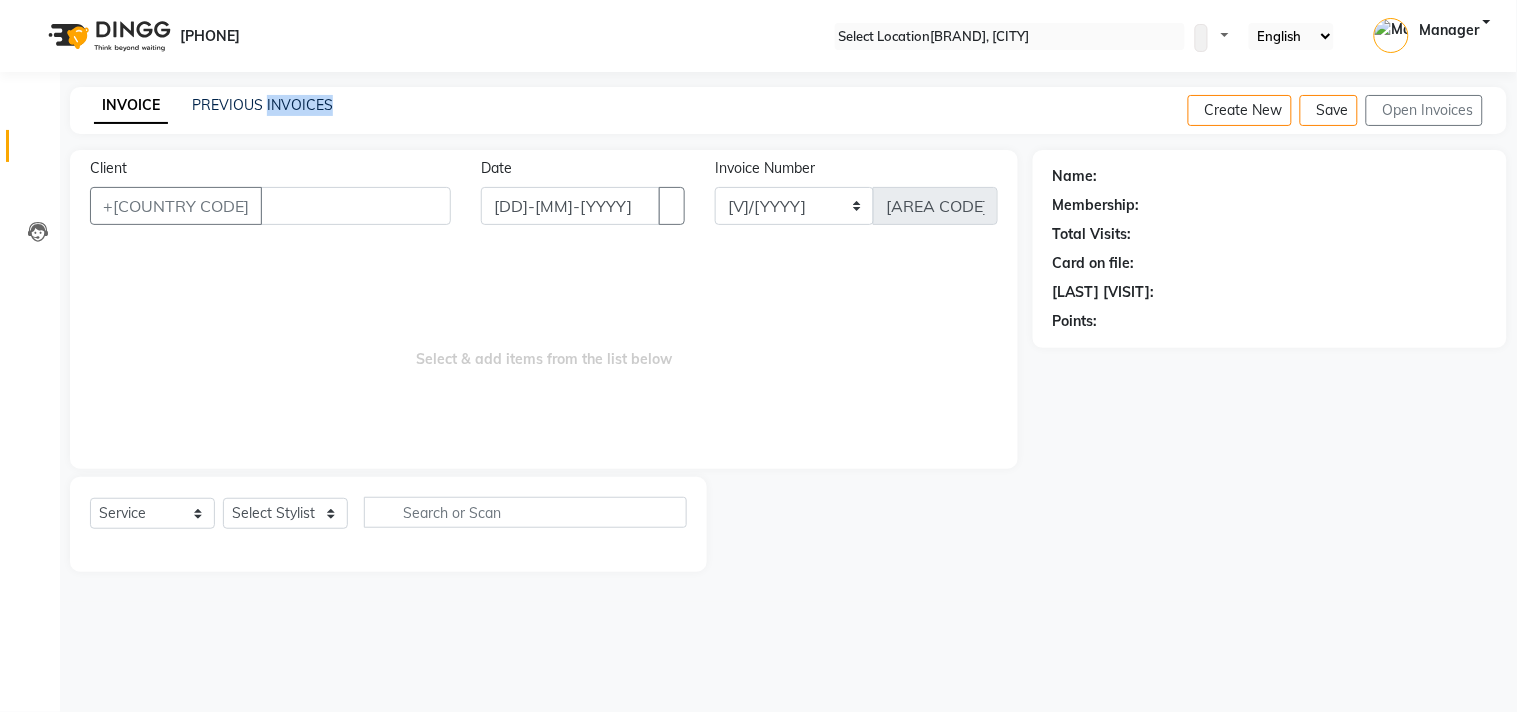 click on "INVOICE PREVIOUS INVOICES" at bounding box center [213, 106] 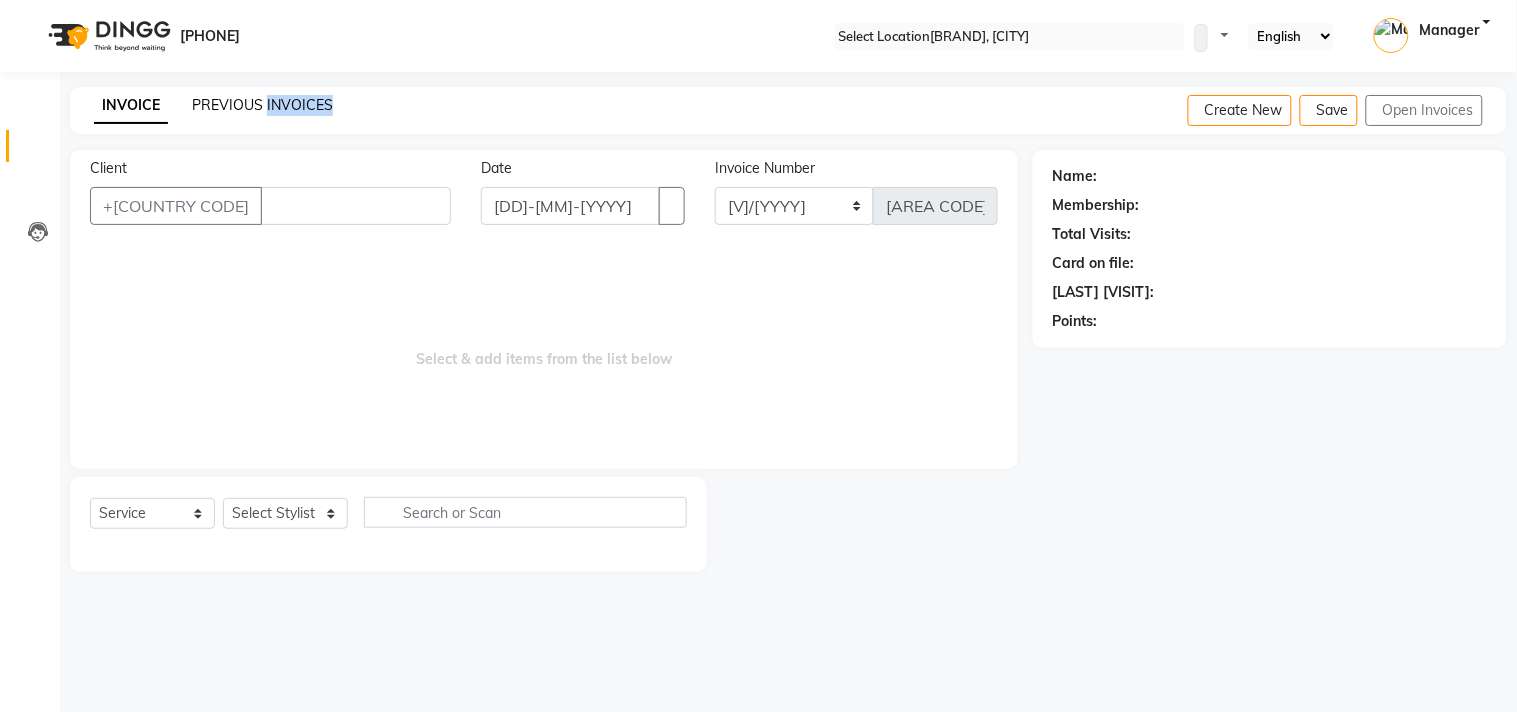 click on "PREVIOUS INVOICES" at bounding box center [262, 105] 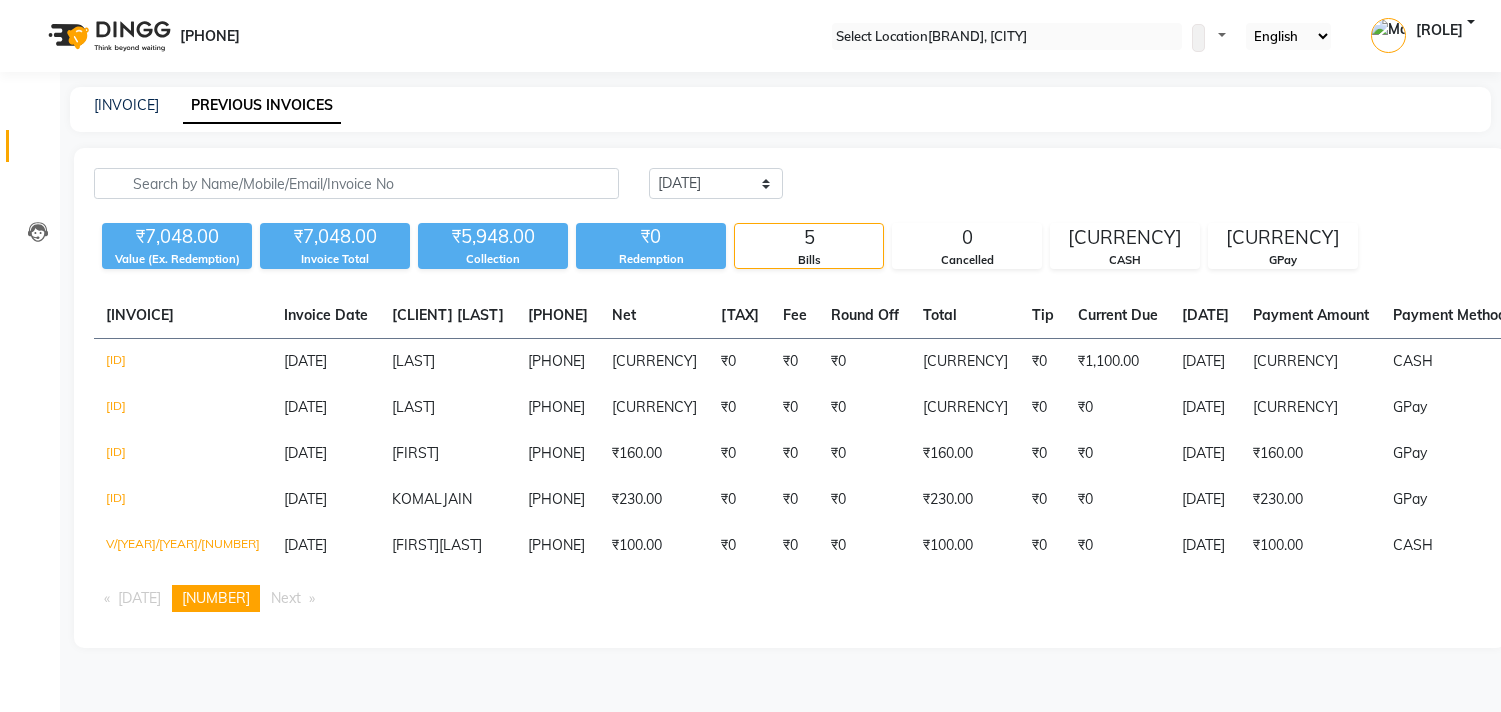 scroll, scrollTop: 0, scrollLeft: 0, axis: both 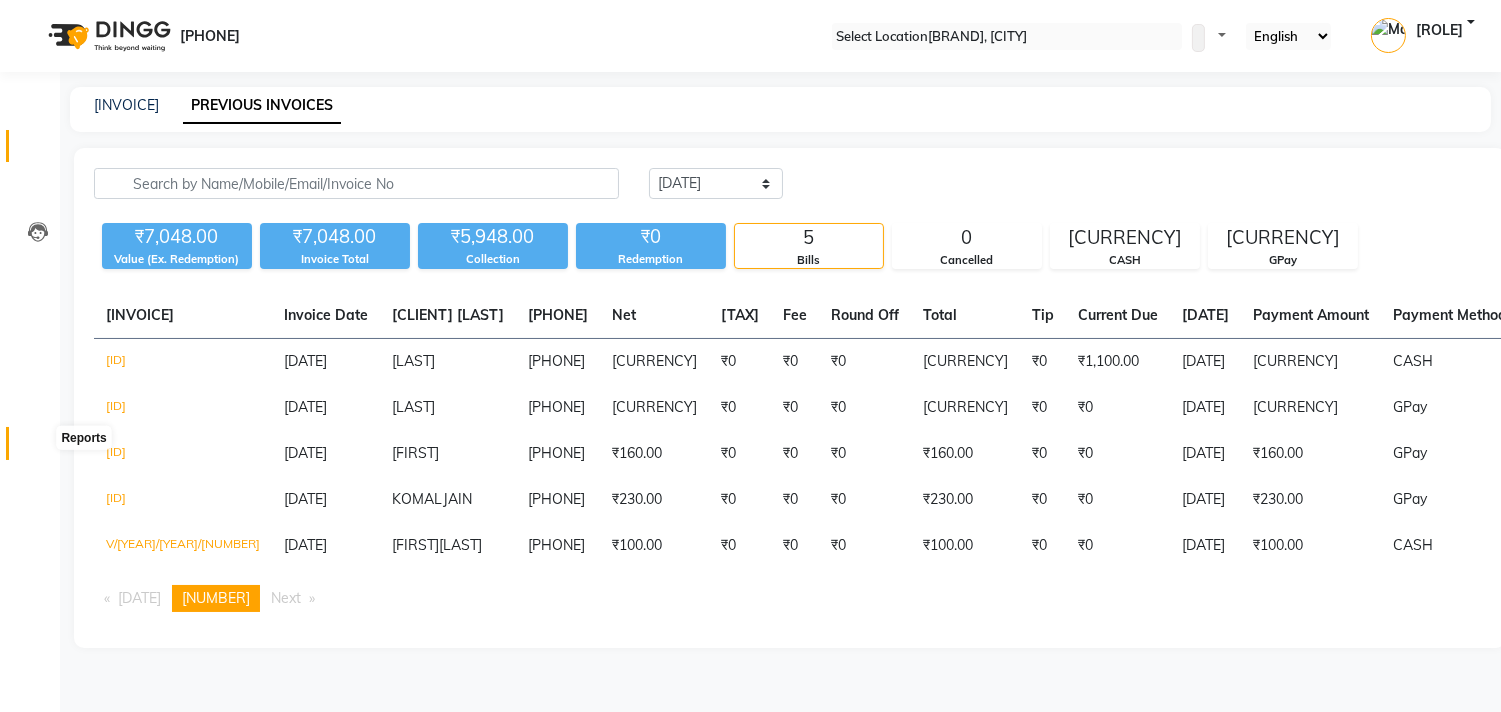 click at bounding box center (38, 448) 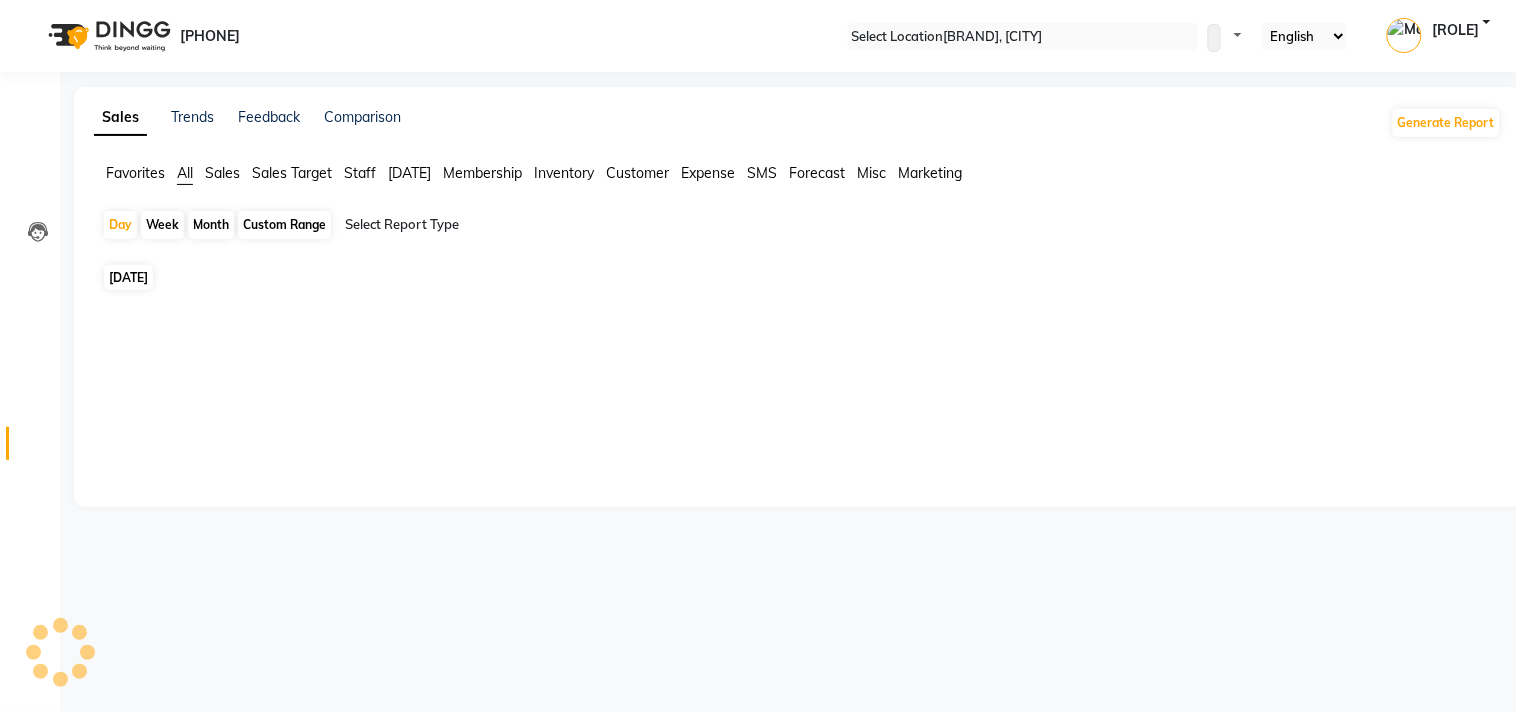 click at bounding box center [516, 225] 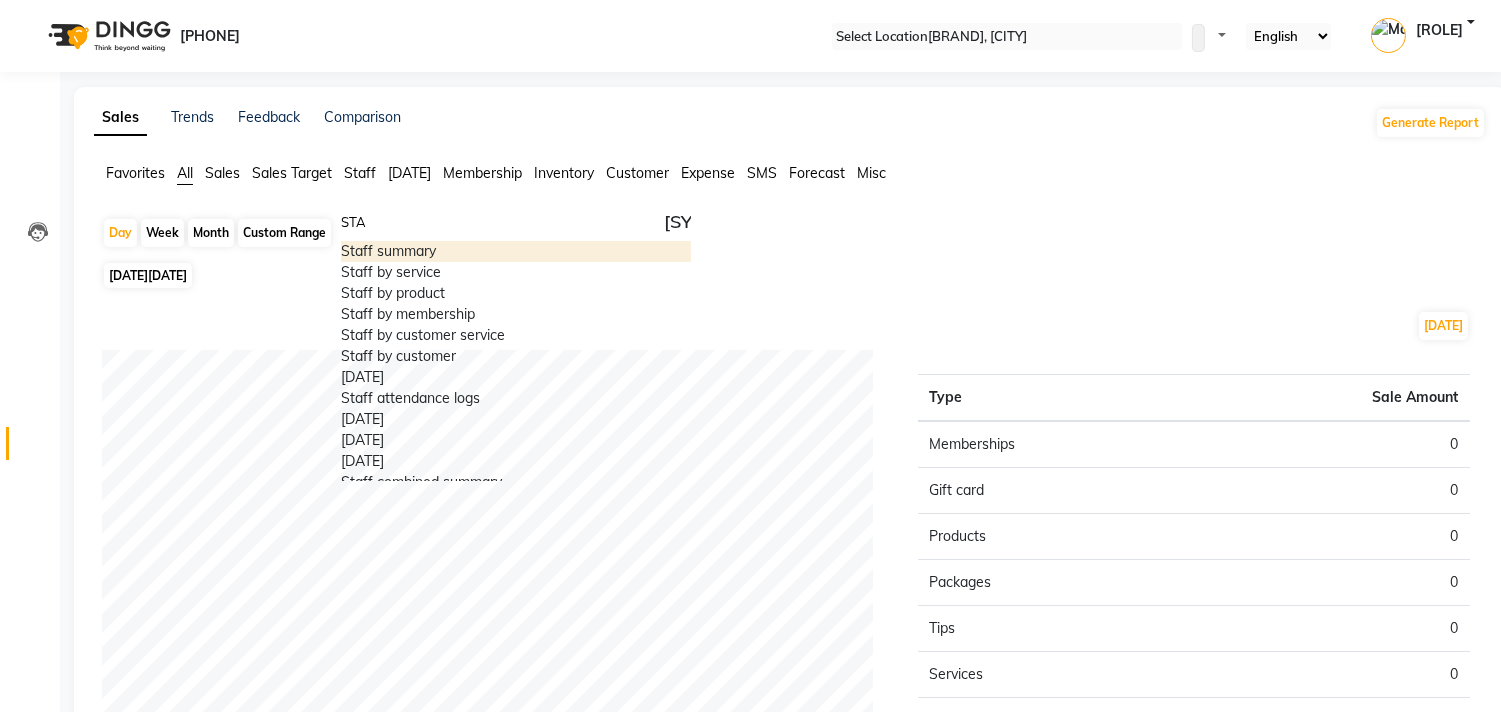 type on "STAF" 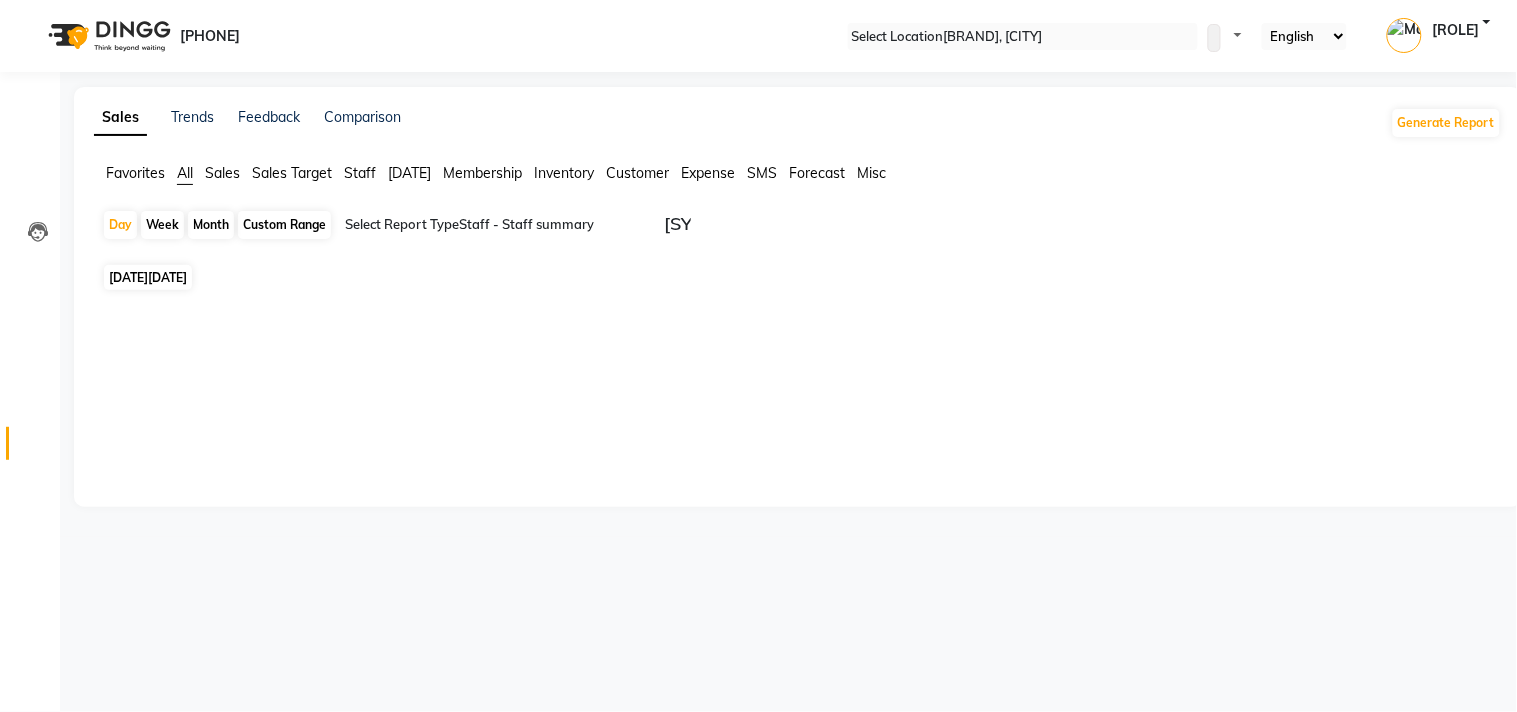 click on "[DATE]" at bounding box center [167, 277] 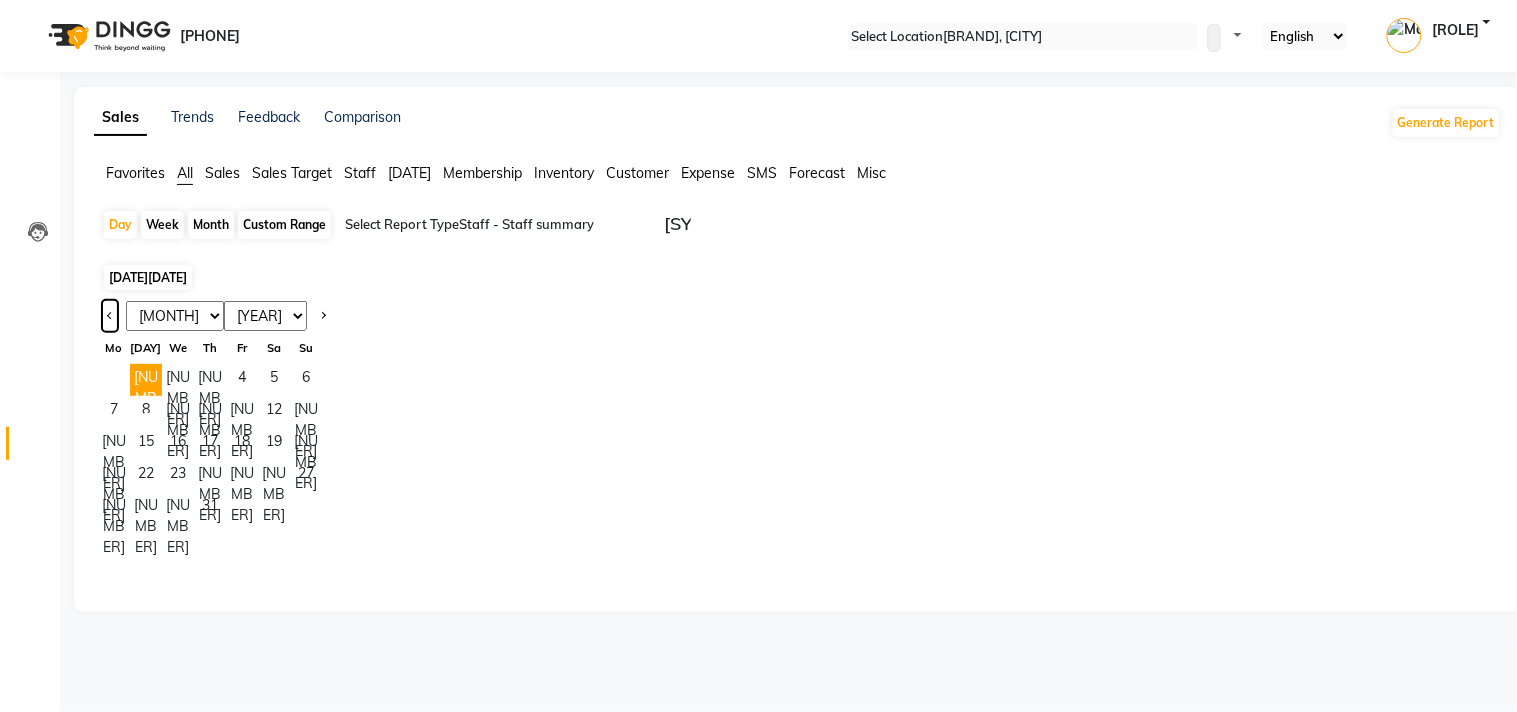 click at bounding box center (110, 316) 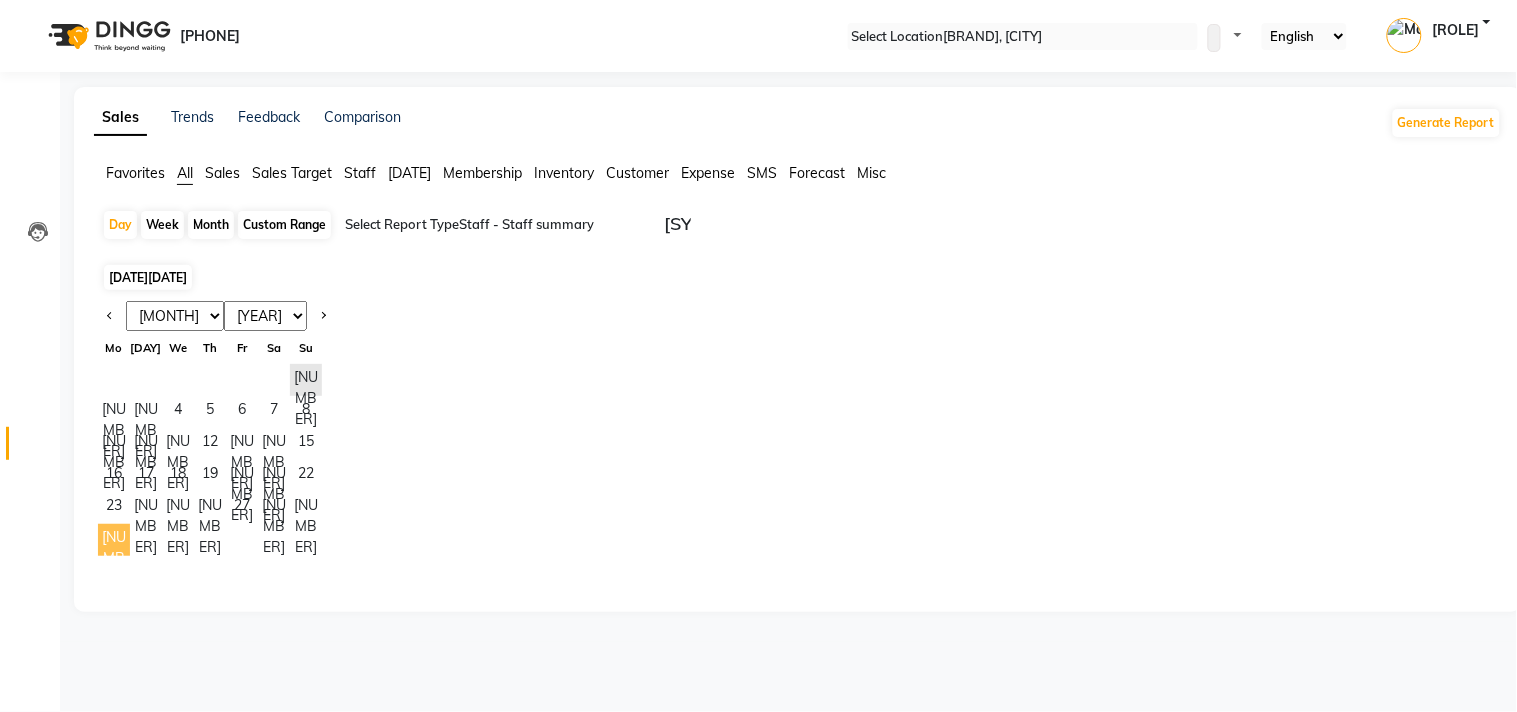 click on "[NUMBER]" at bounding box center (114, 540) 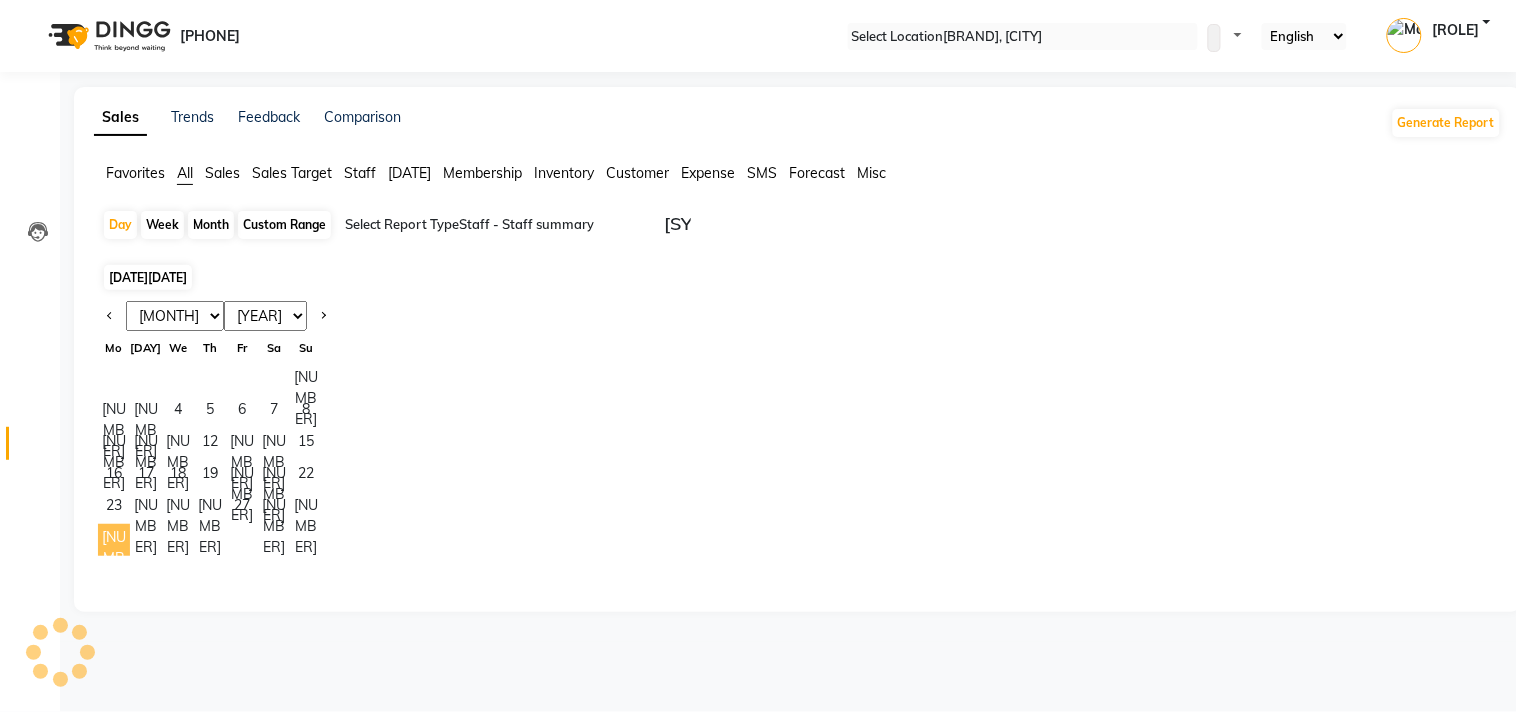 click on "[NUMBER]" at bounding box center (114, 540) 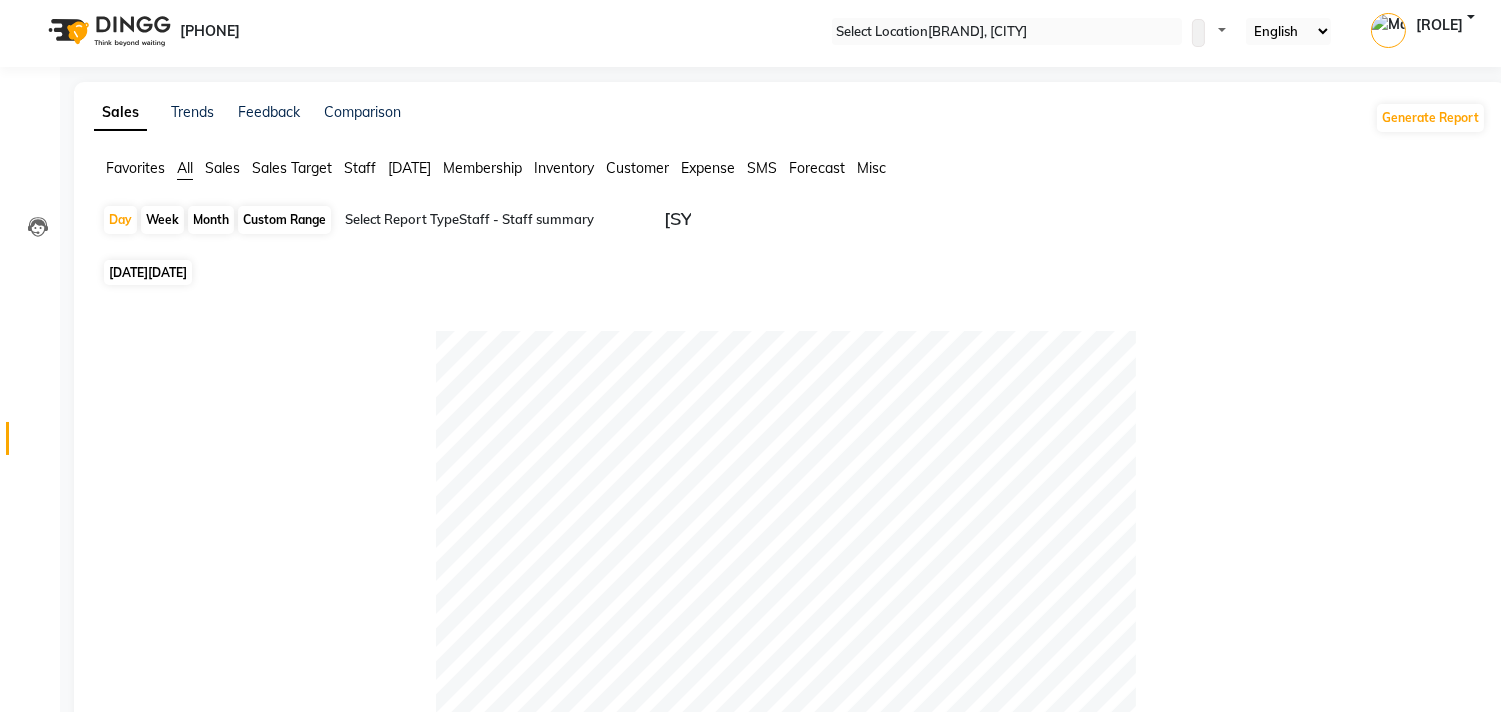 scroll, scrollTop: 0, scrollLeft: 0, axis: both 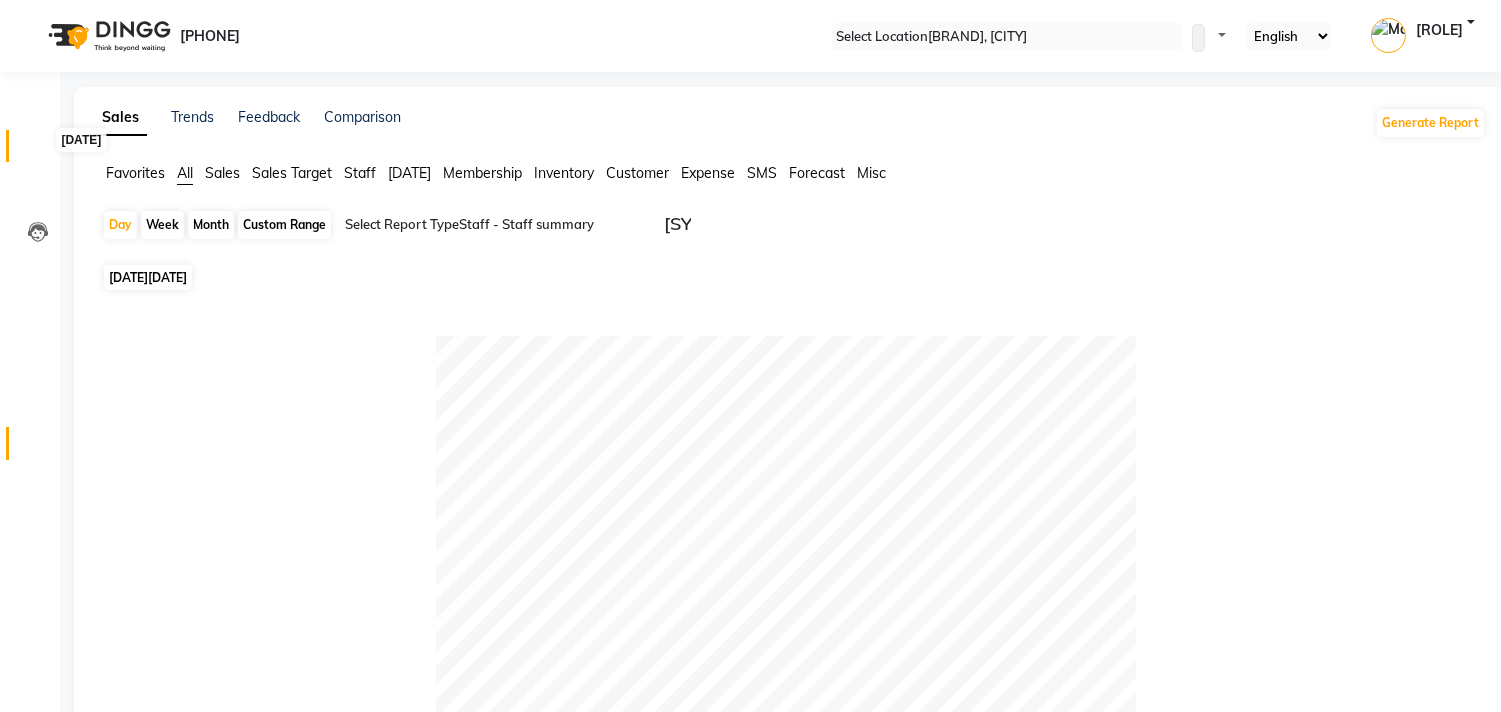 click at bounding box center [38, 151] 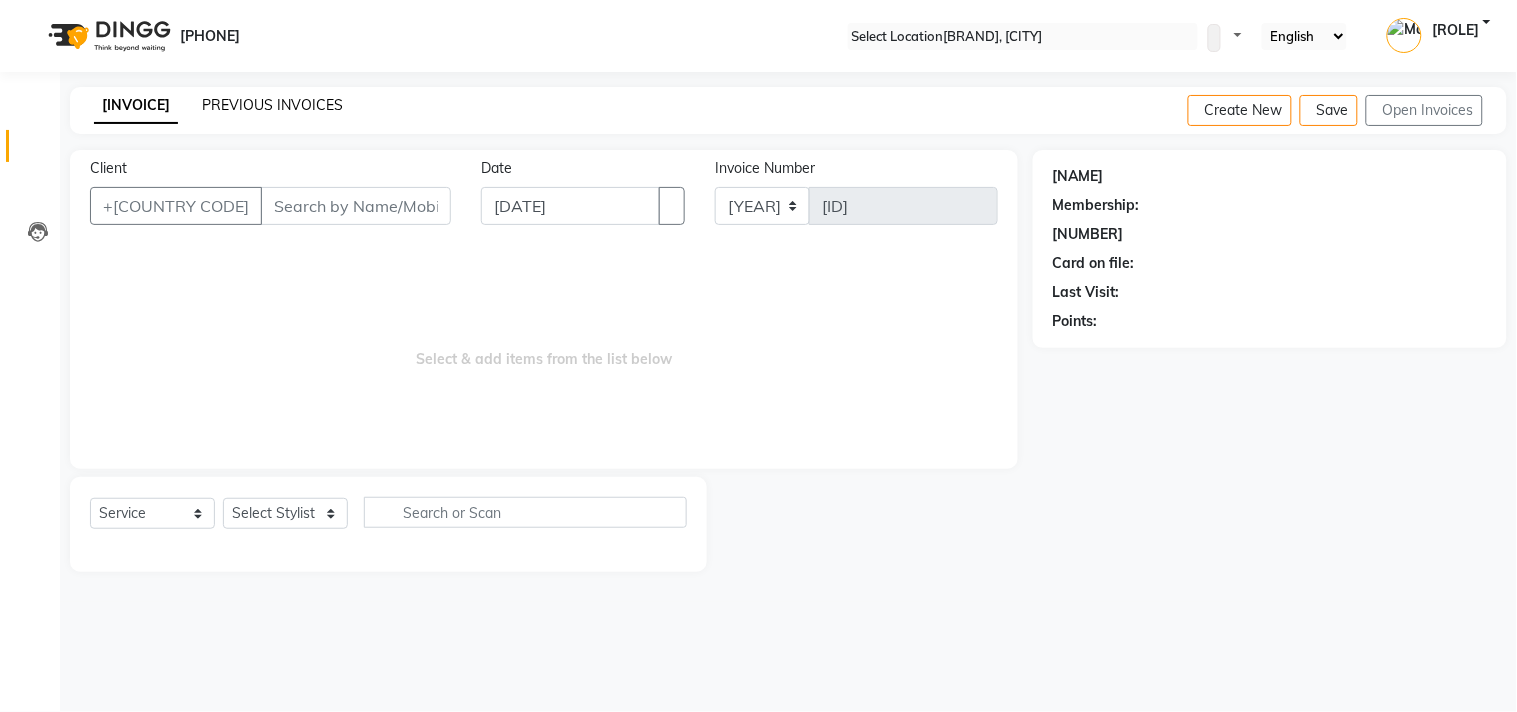 click on "PREVIOUS INVOICES" at bounding box center (272, 105) 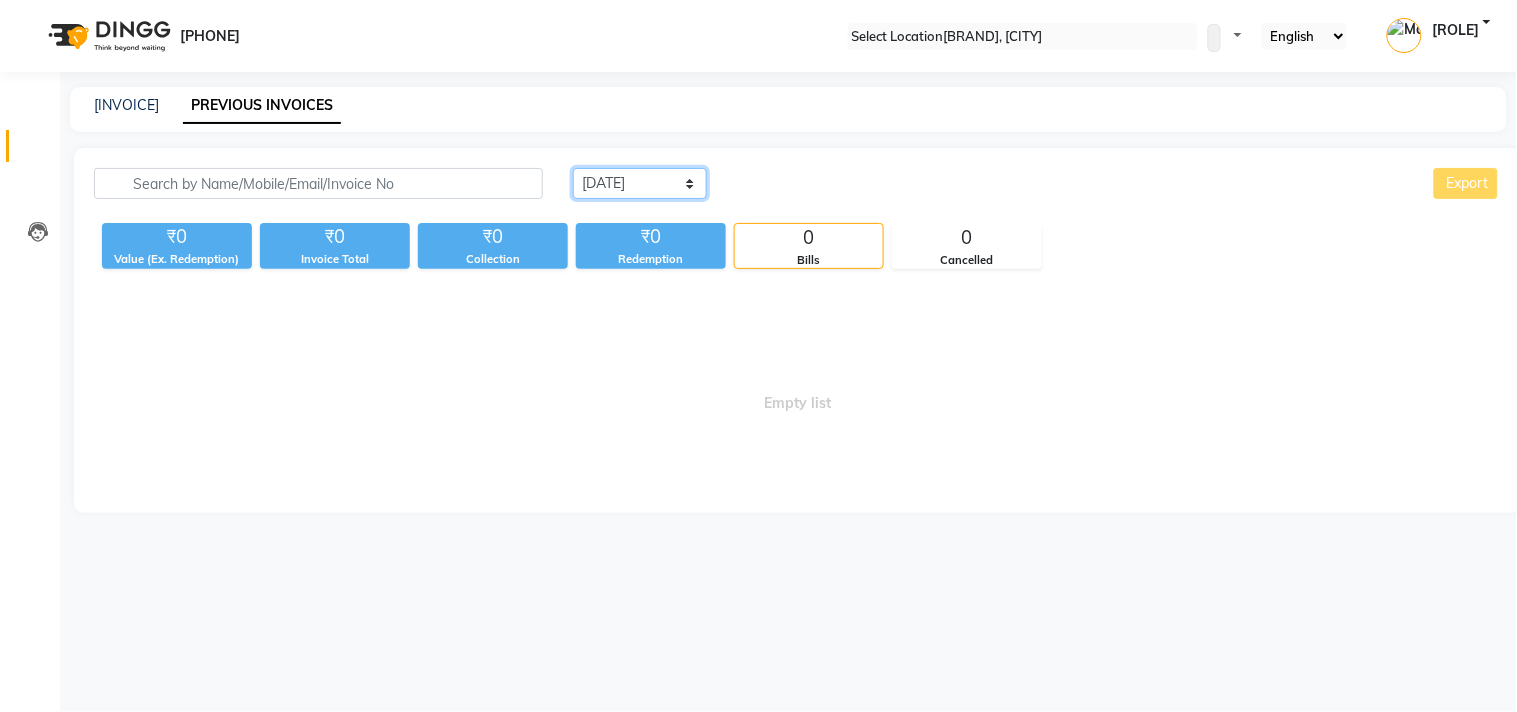 click on "Today Yesterday Custom Range" at bounding box center (640, 183) 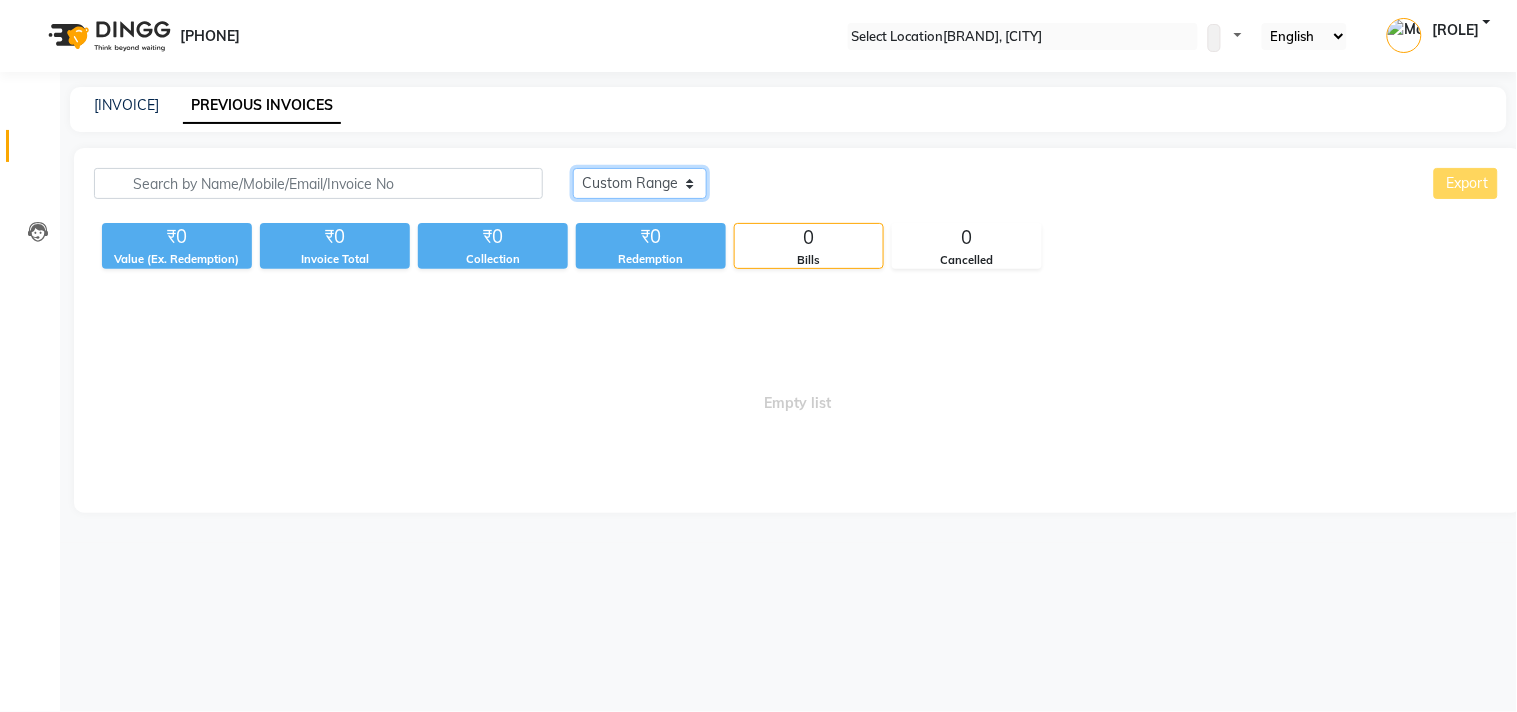 click on "Today Yesterday Custom Range" at bounding box center [640, 183] 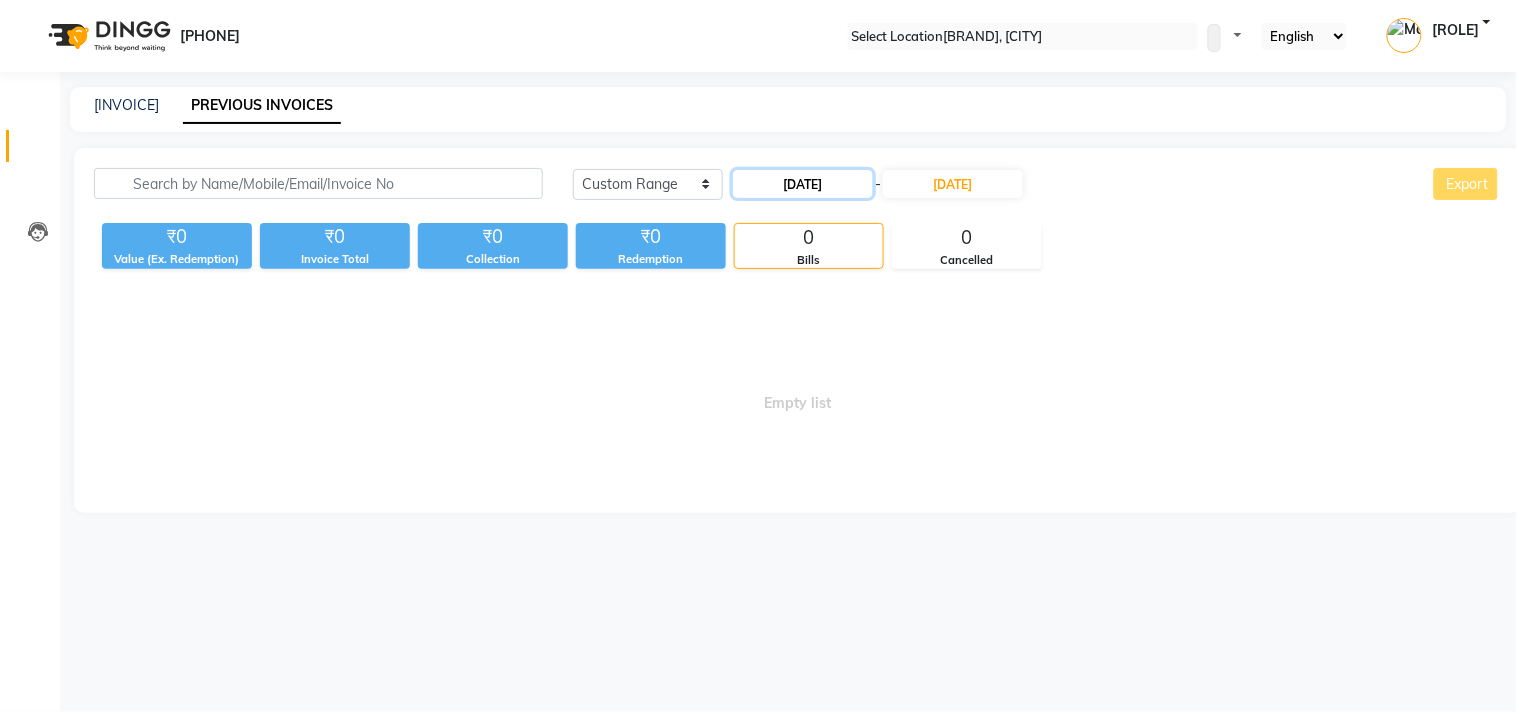 click on "[DATE]" at bounding box center (803, 184) 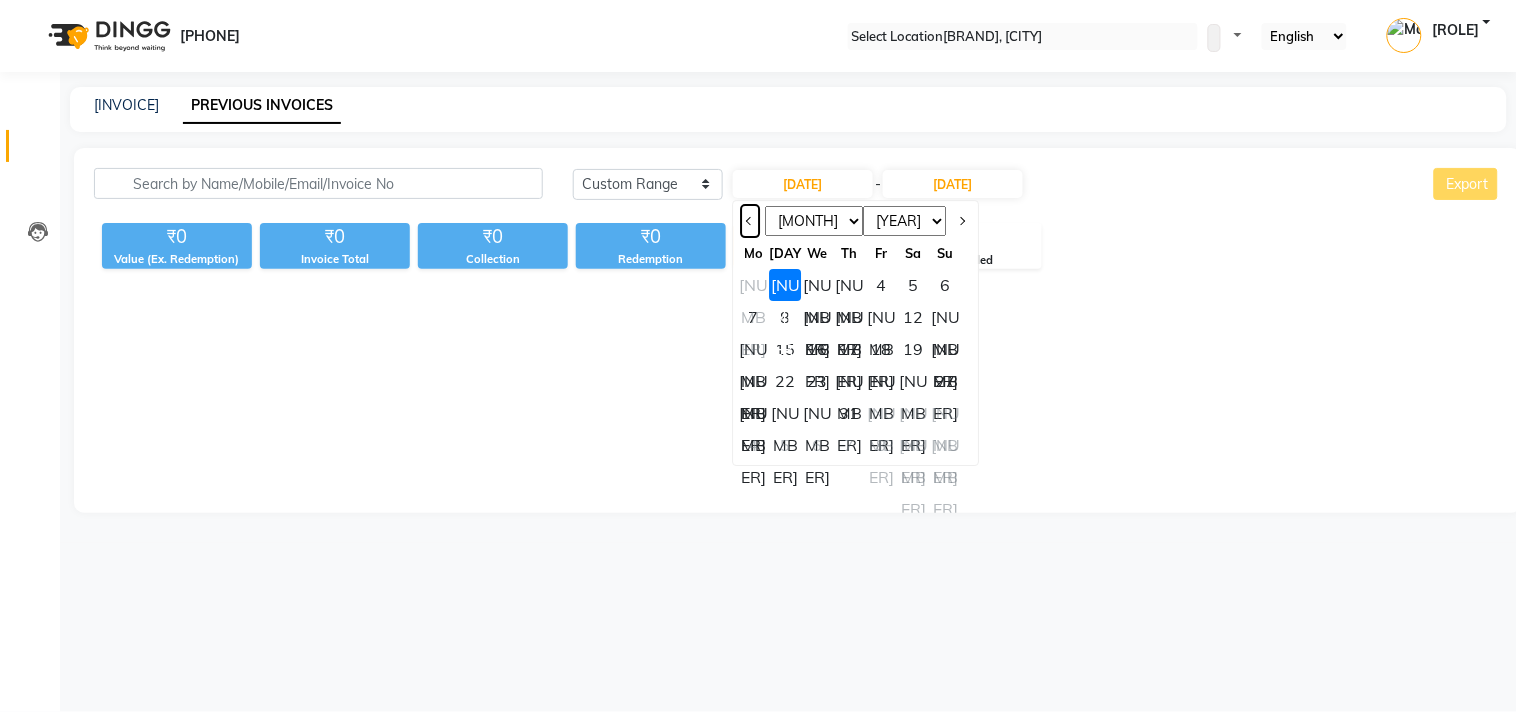 click at bounding box center (750, 221) 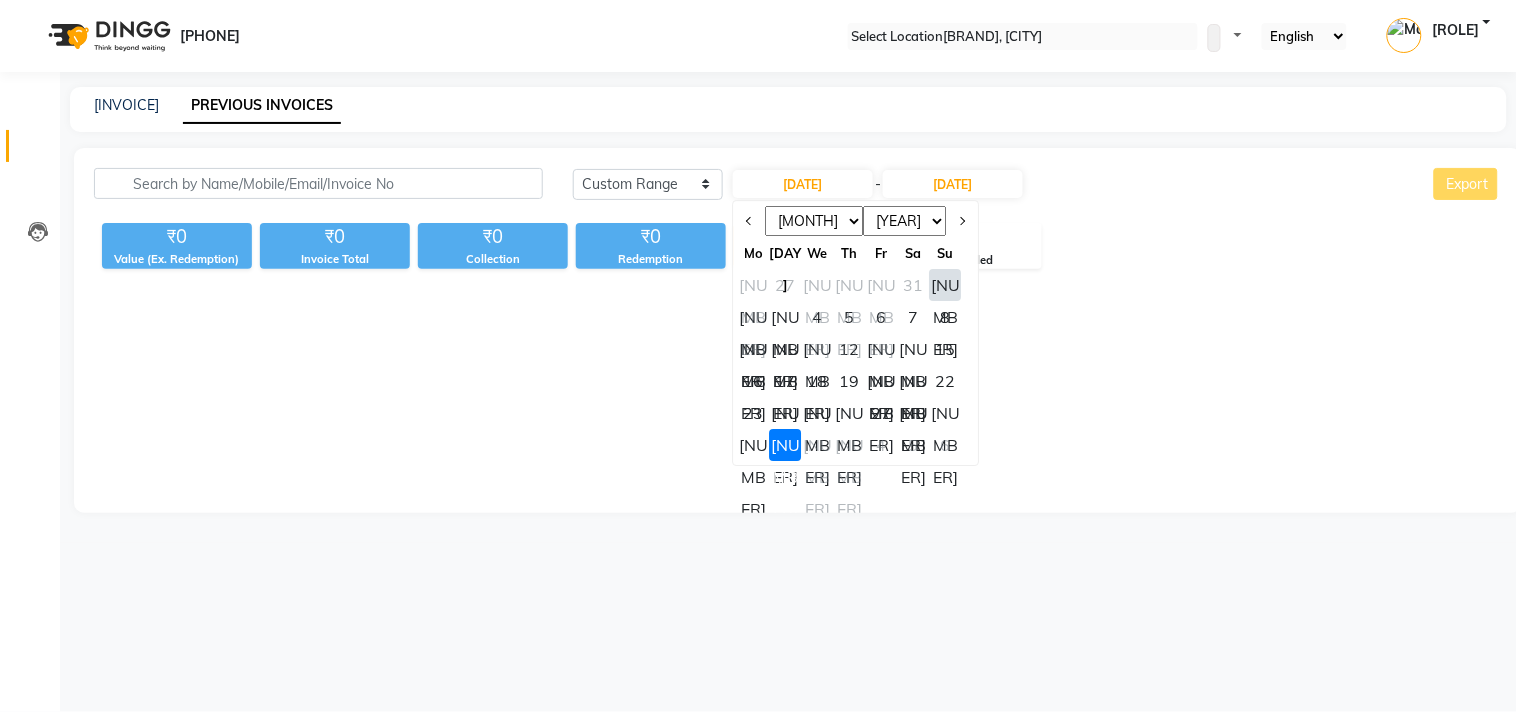 click on "27" at bounding box center [882, 413] 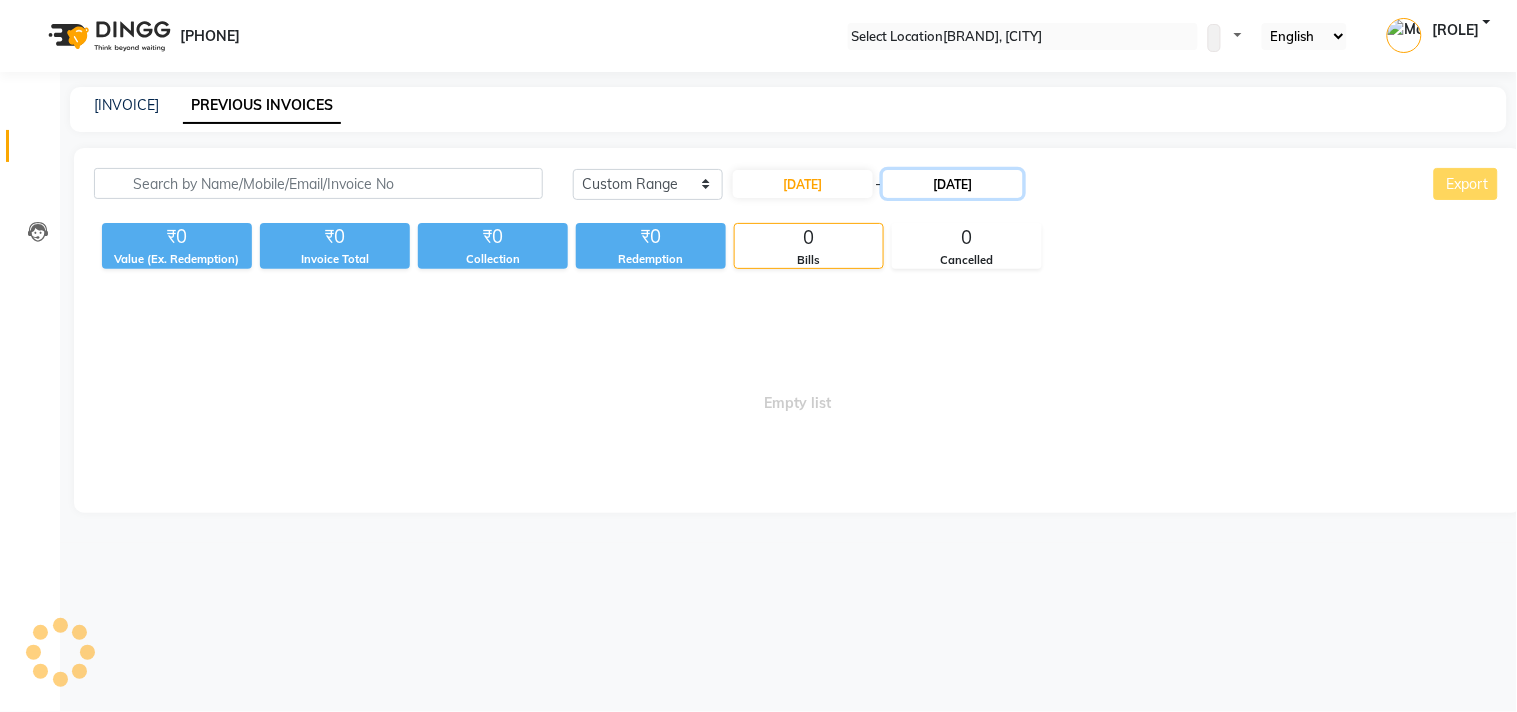 click on "[DATE]" at bounding box center [953, 184] 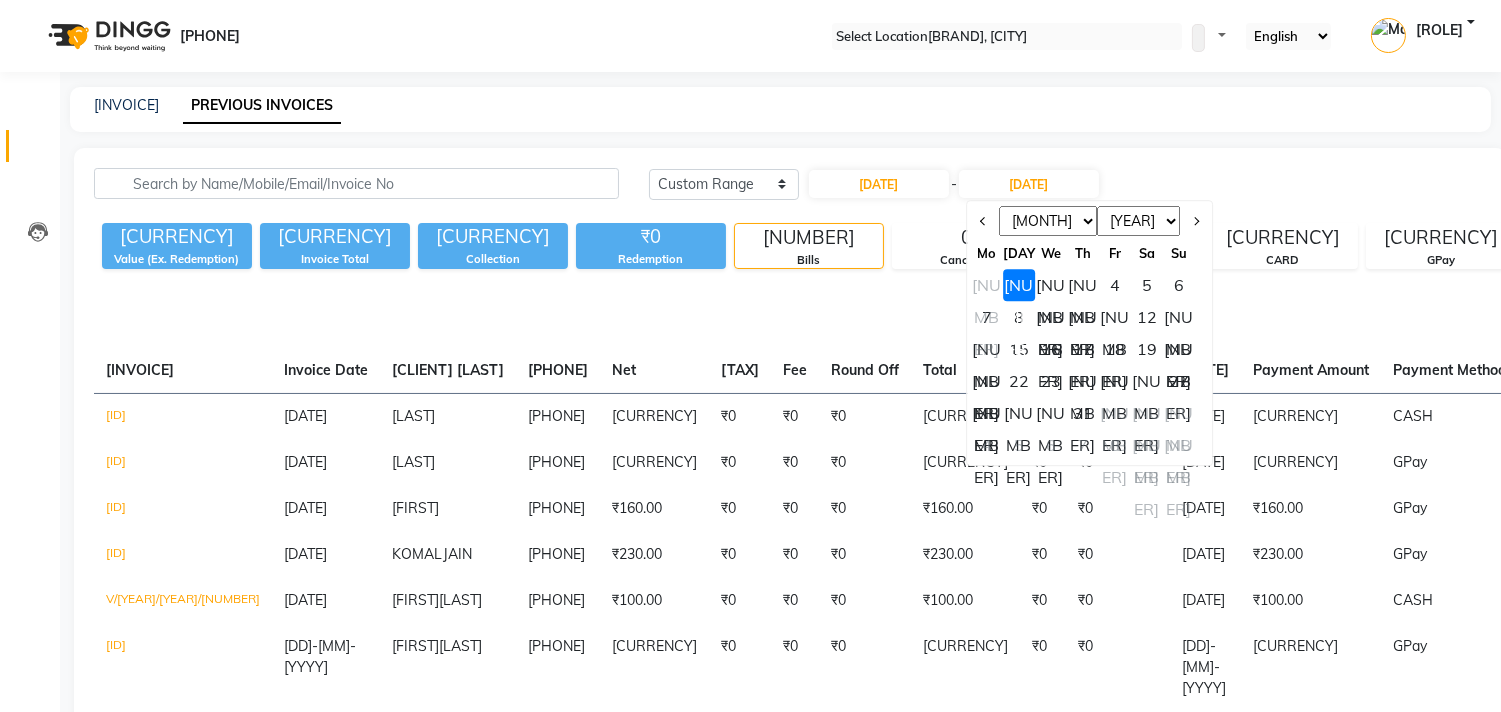 click on "27" at bounding box center [1179, 381] 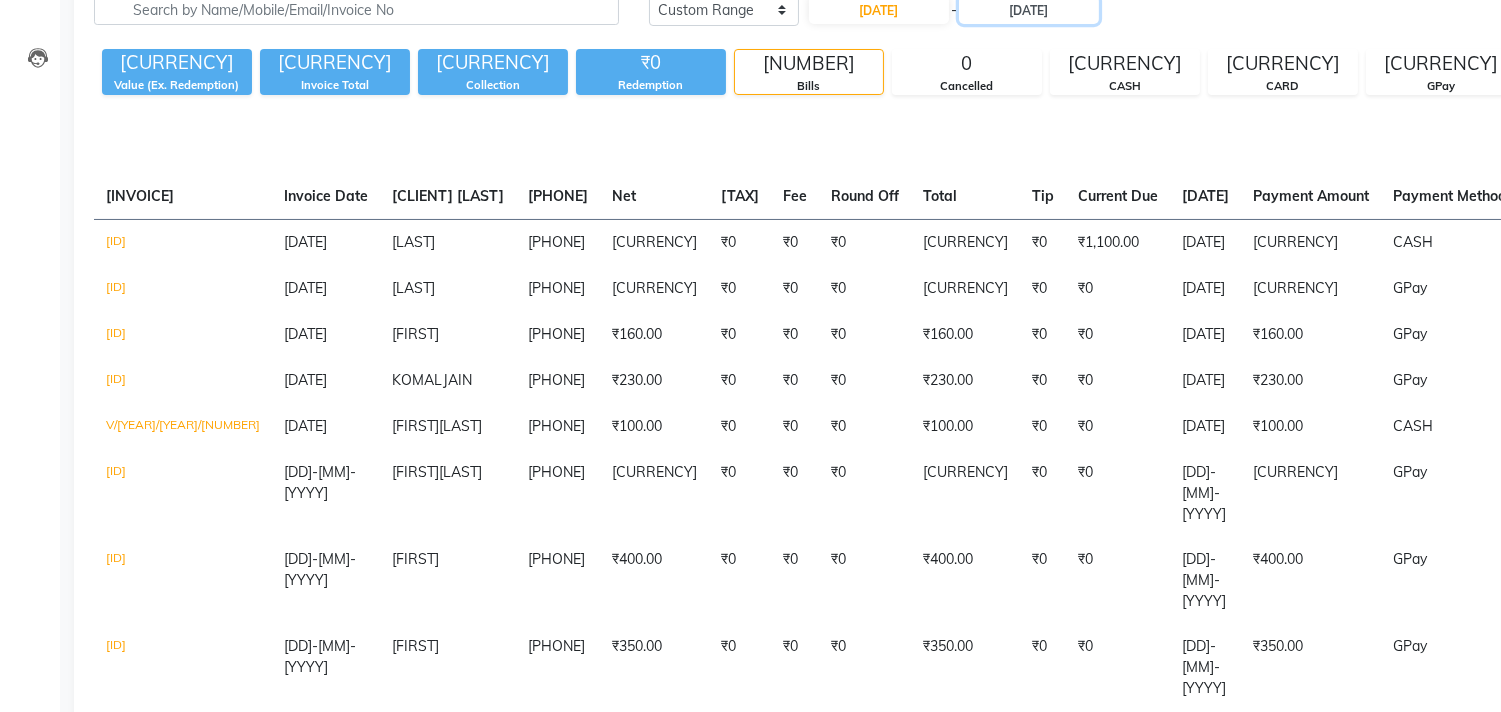 scroll, scrollTop: 0, scrollLeft: 0, axis: both 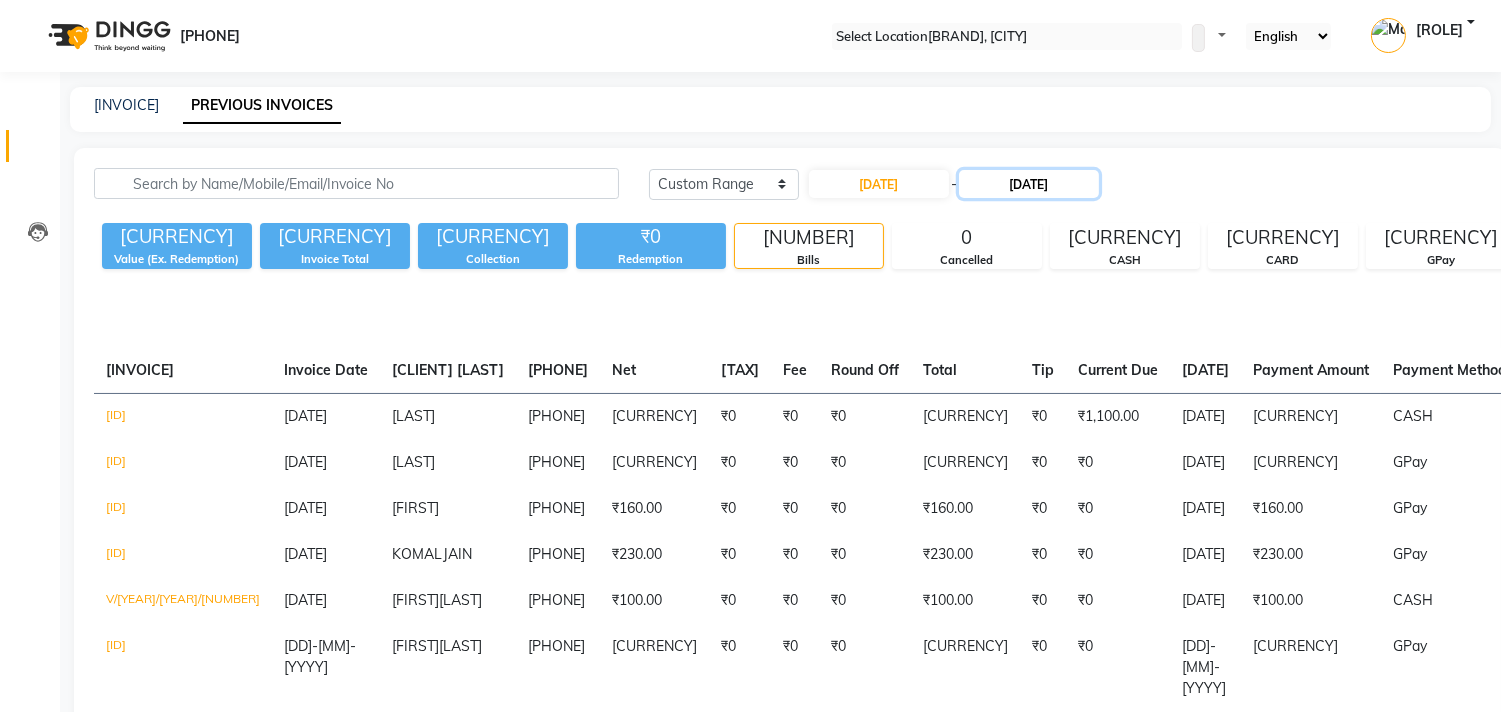 click on "[DATE]" at bounding box center [1029, 184] 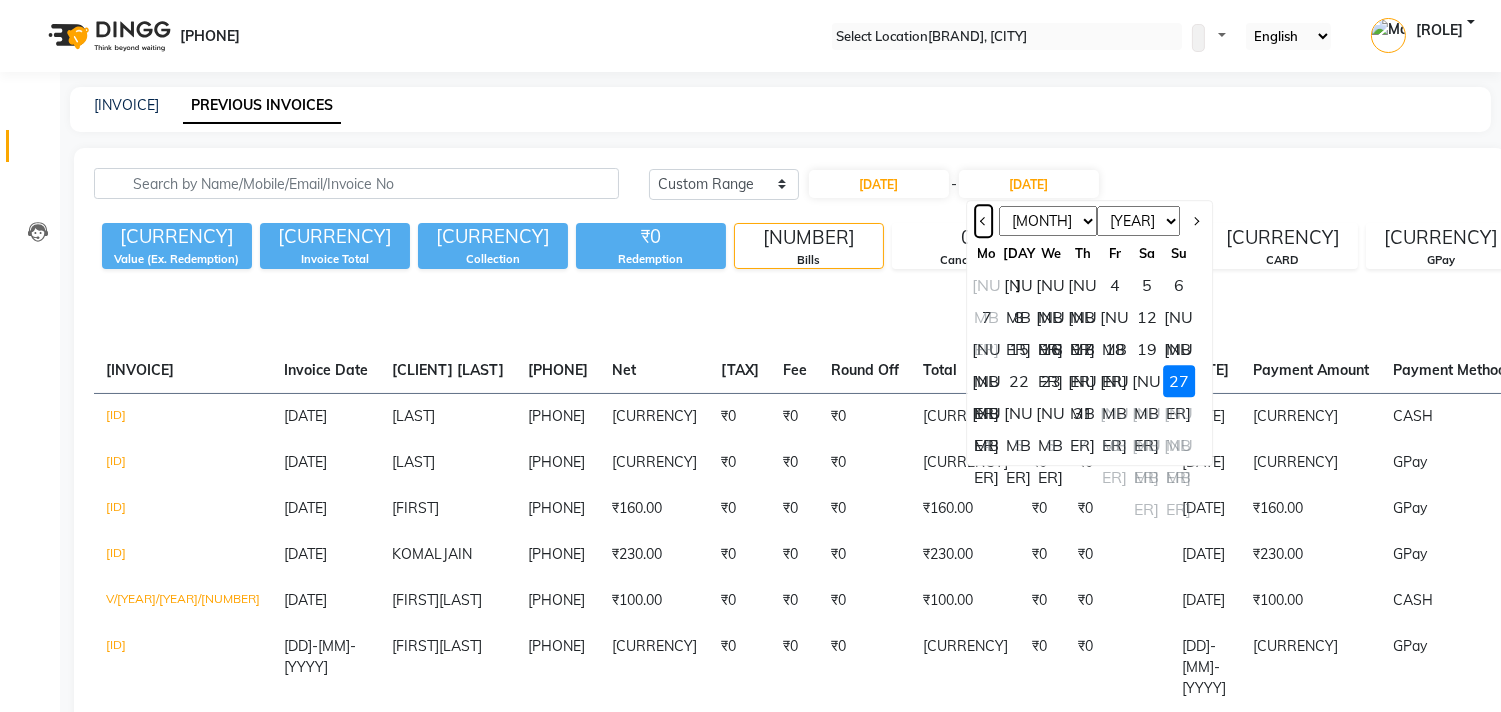 click at bounding box center [983, 221] 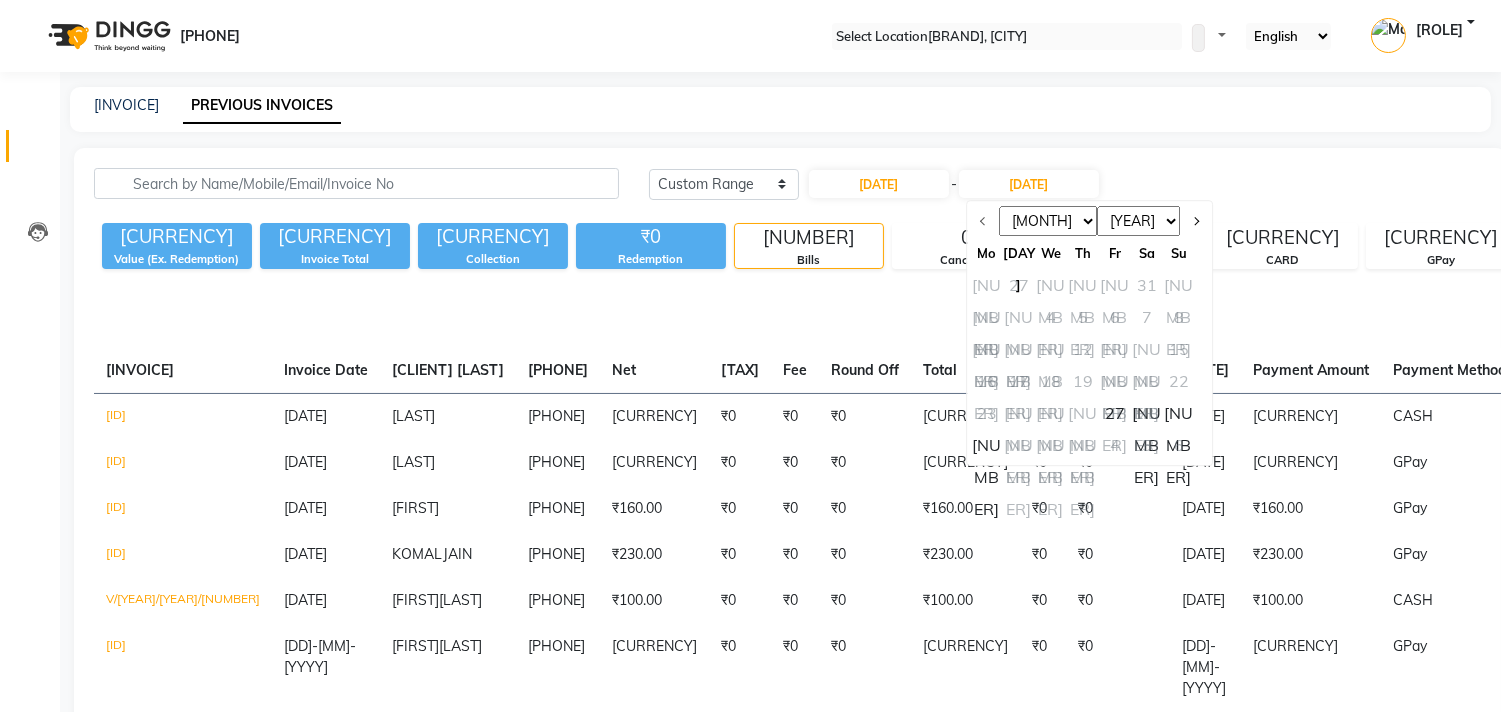 click on "27" at bounding box center [1115, 413] 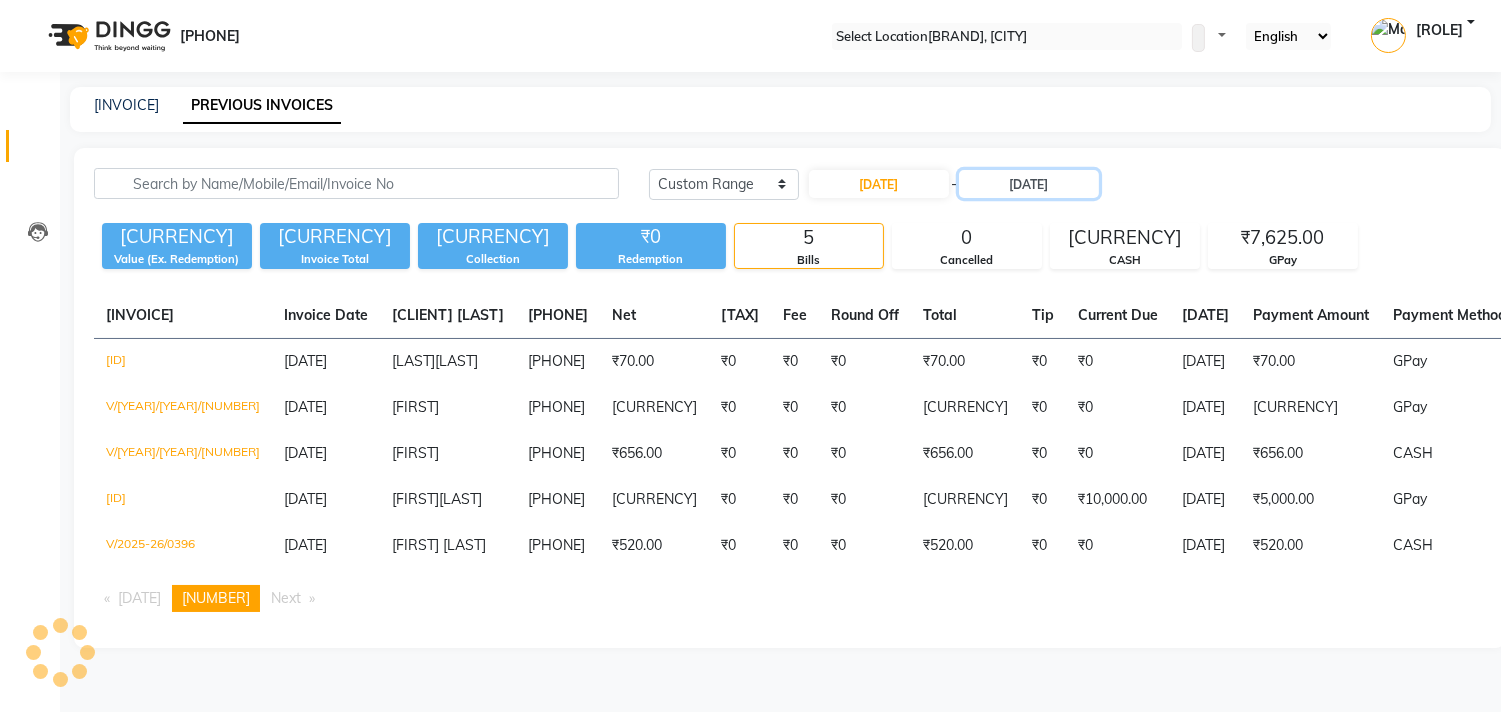 scroll, scrollTop: 22, scrollLeft: 0, axis: vertical 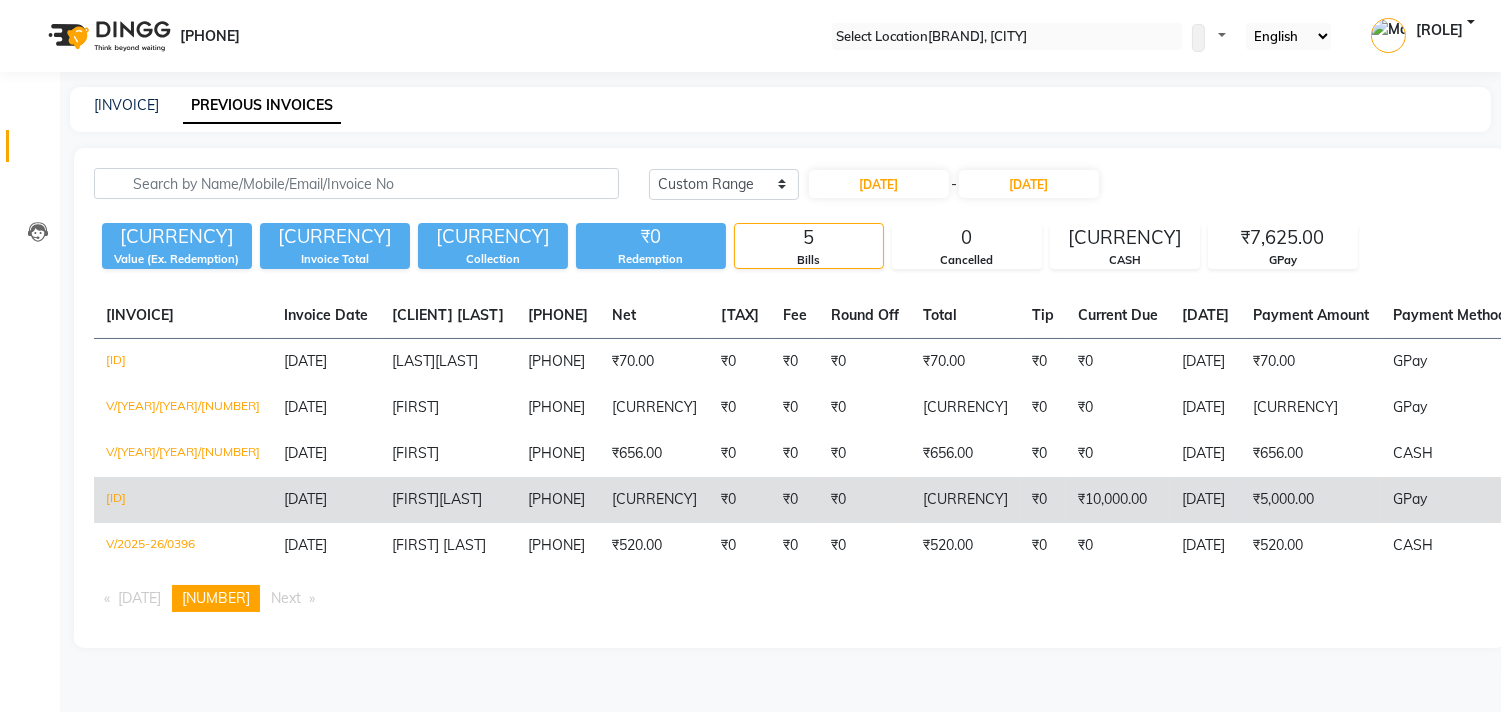 click on "[CURRENCY]" at bounding box center [965, 362] 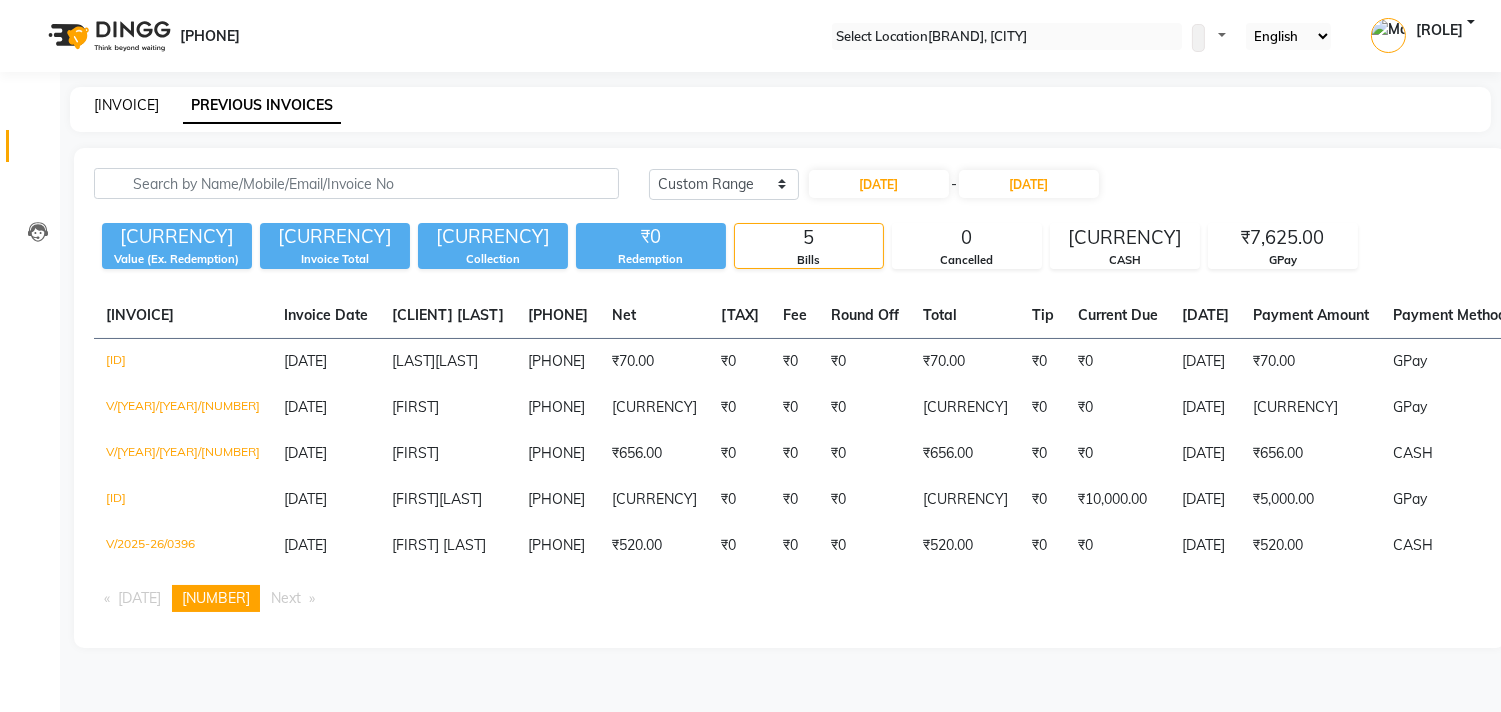 click on "[INVOICE]" at bounding box center (126, 105) 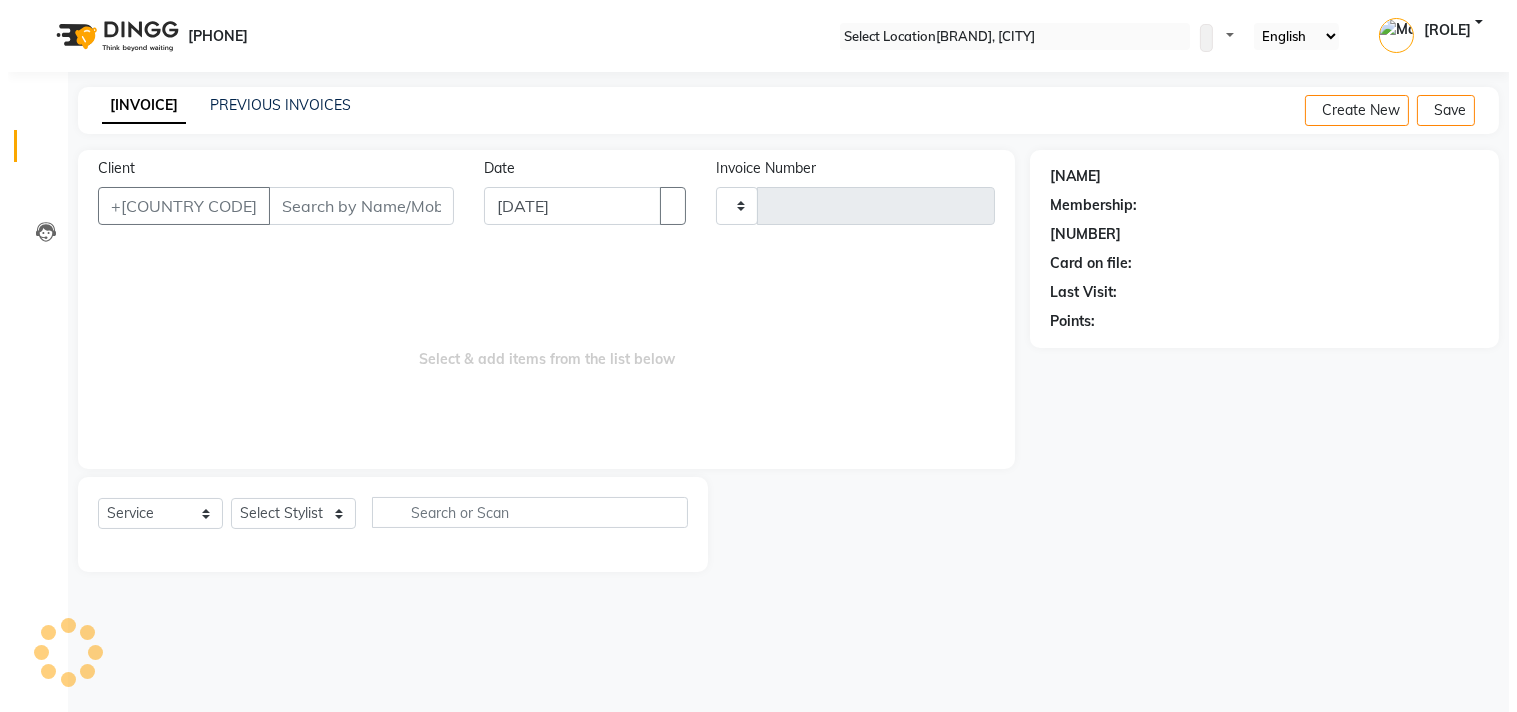 scroll, scrollTop: 0, scrollLeft: 0, axis: both 